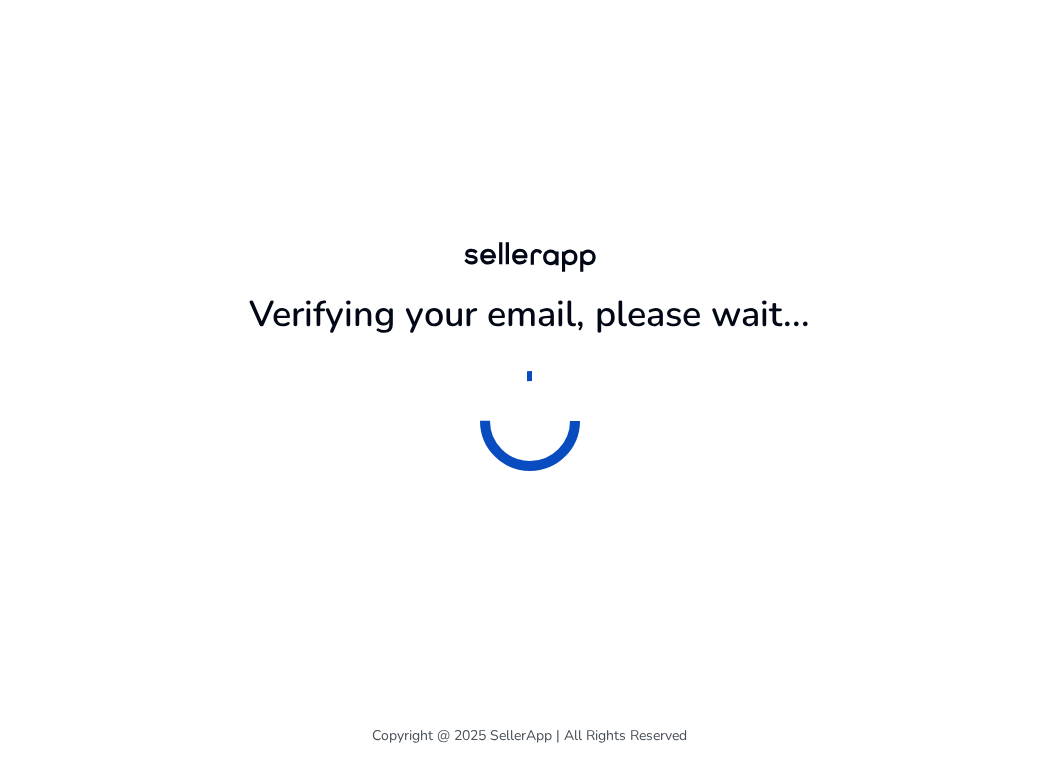 scroll, scrollTop: 0, scrollLeft: 0, axis: both 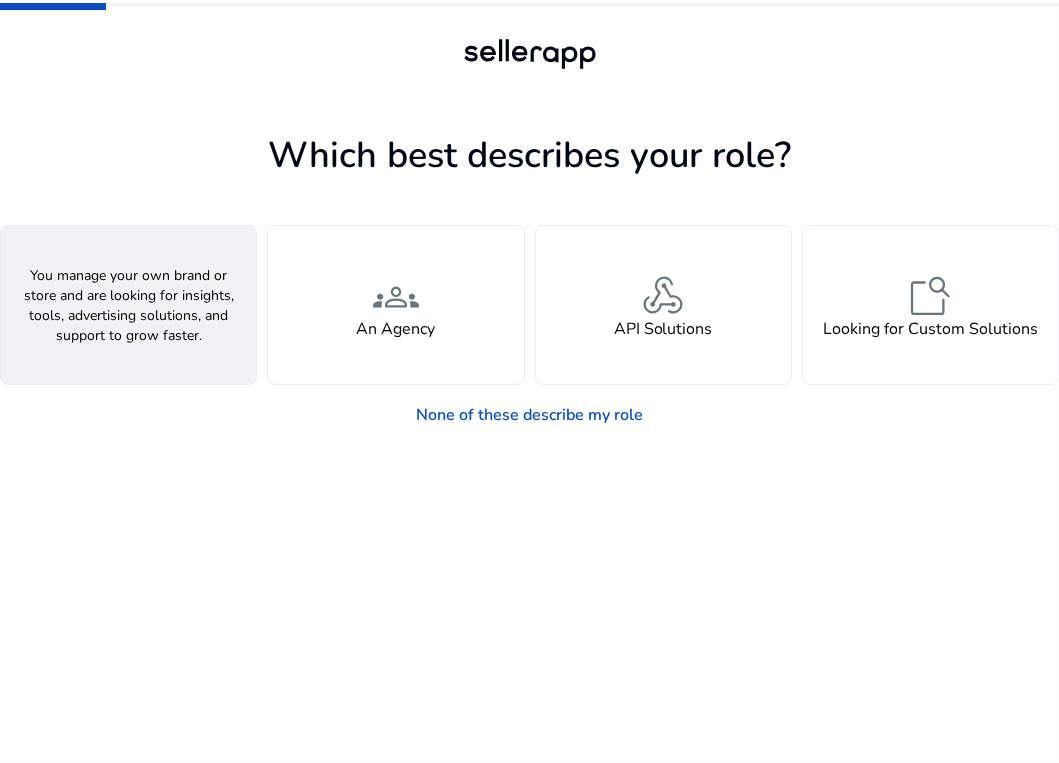 click on "person  A Seller" 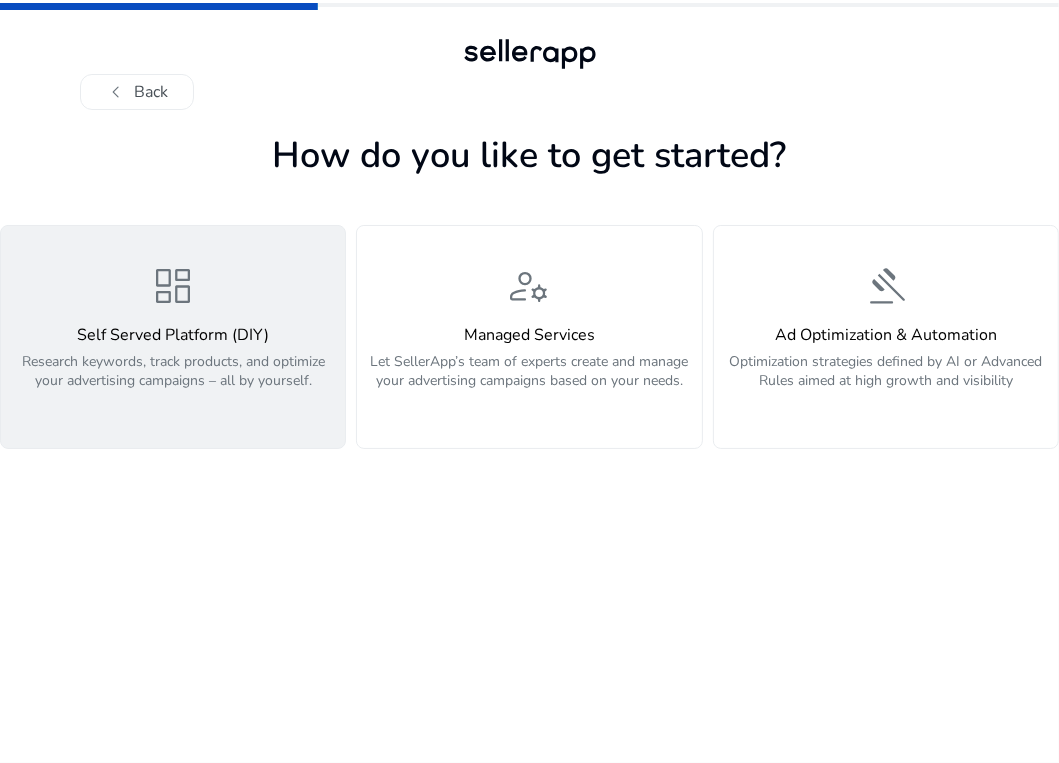 click on "dashboard  Self Served Platform (DIY)  Research keywords, track products, and optimize your advertising campaigns – all by yourself." 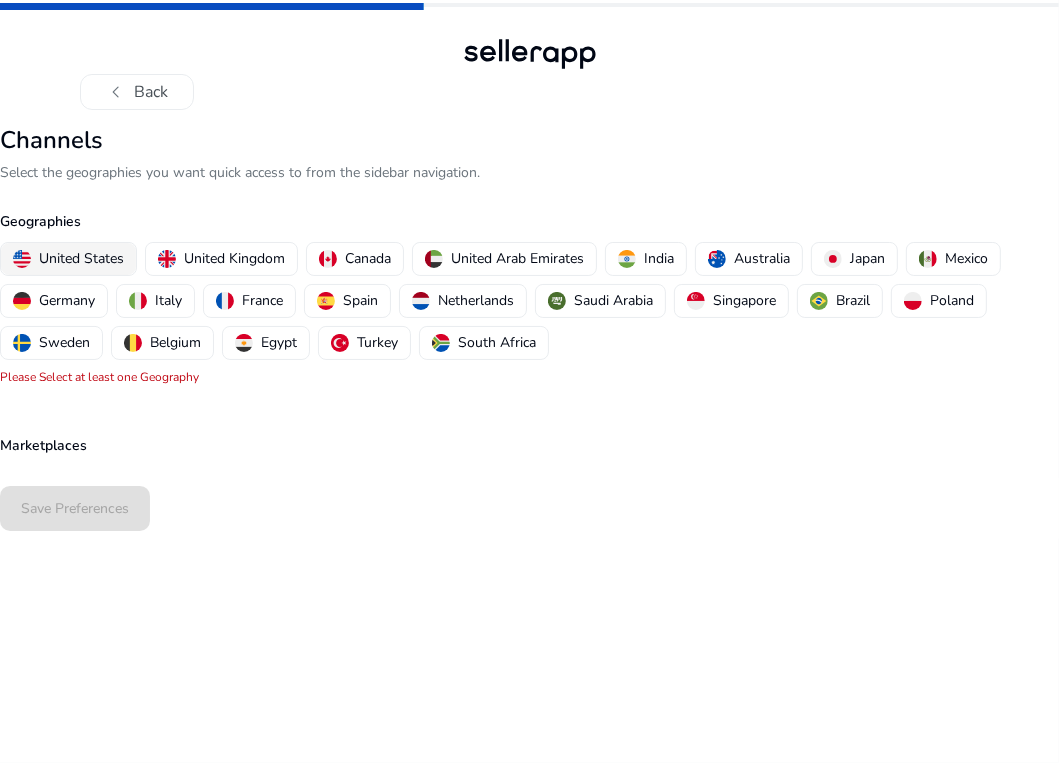click on "United States" at bounding box center (81, 258) 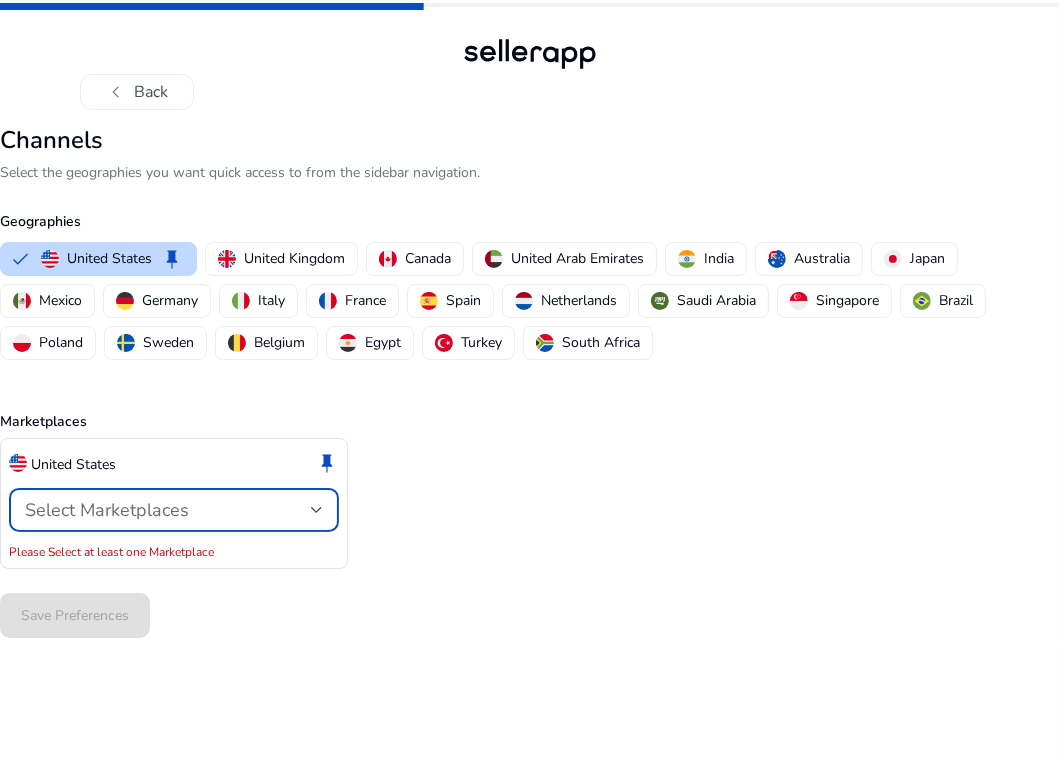 click on "Select Marketplaces" at bounding box center [107, 510] 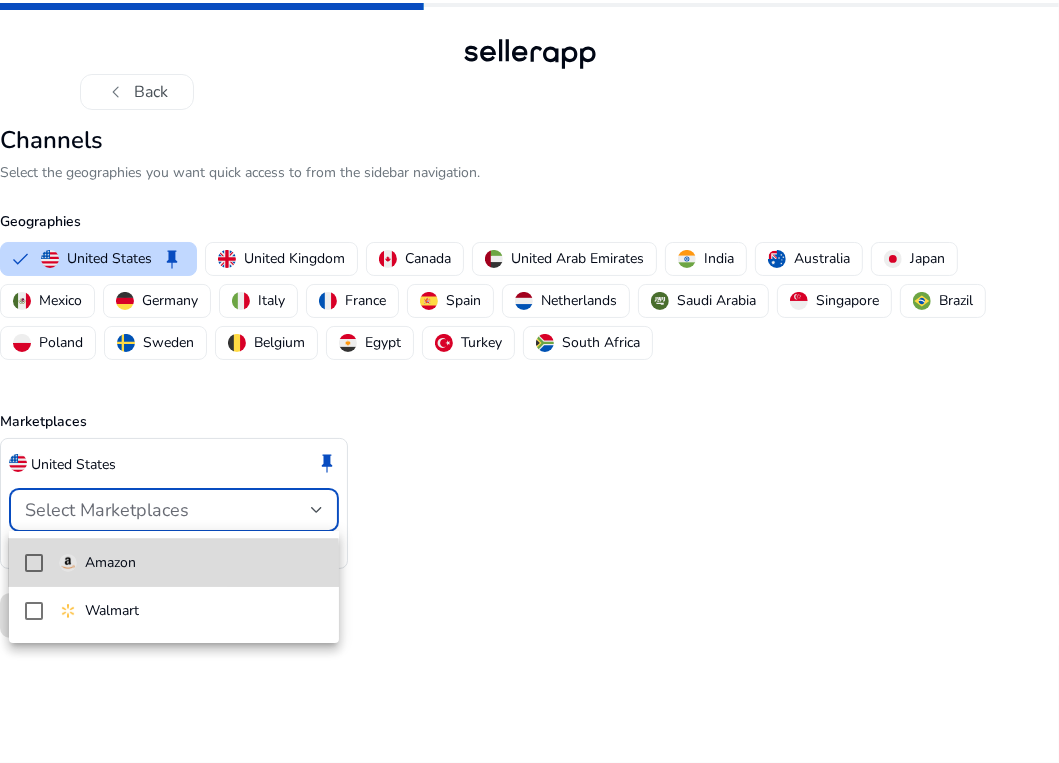 click at bounding box center (34, 563) 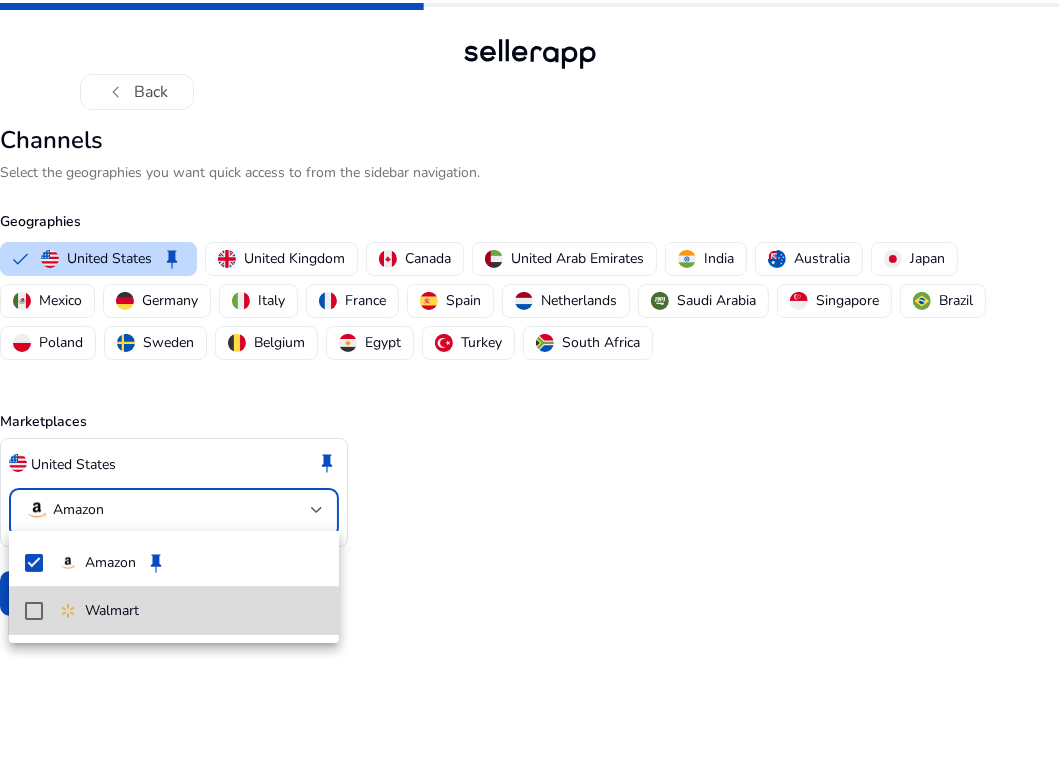 click at bounding box center [34, 611] 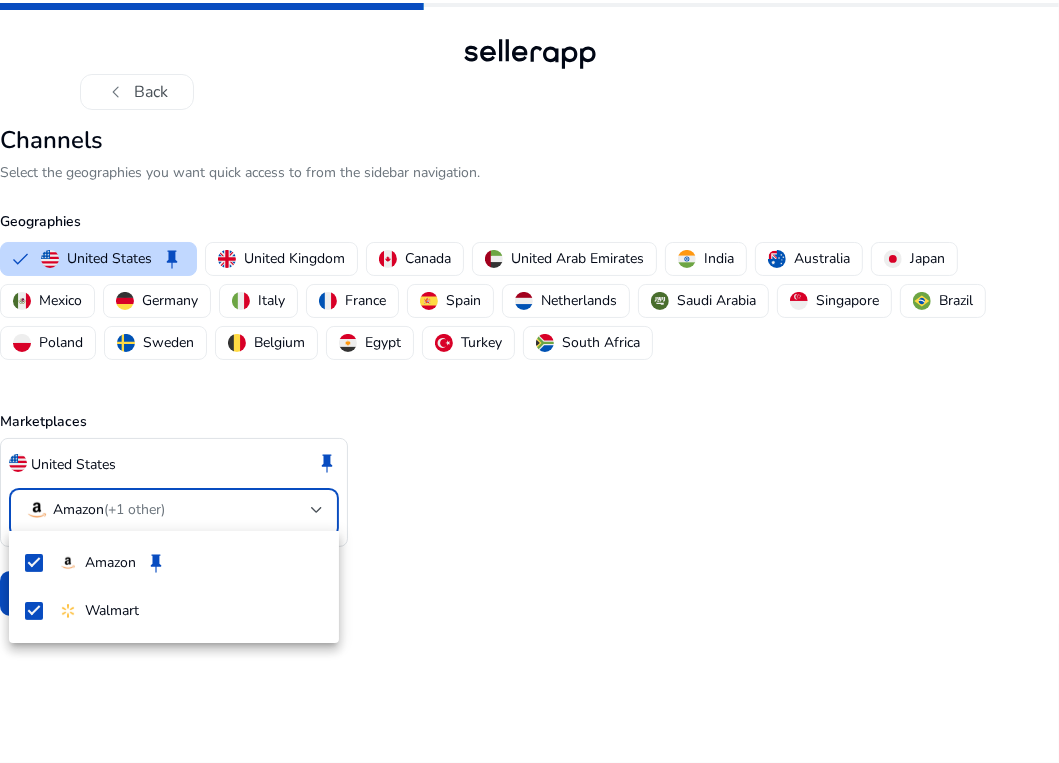click at bounding box center [529, 381] 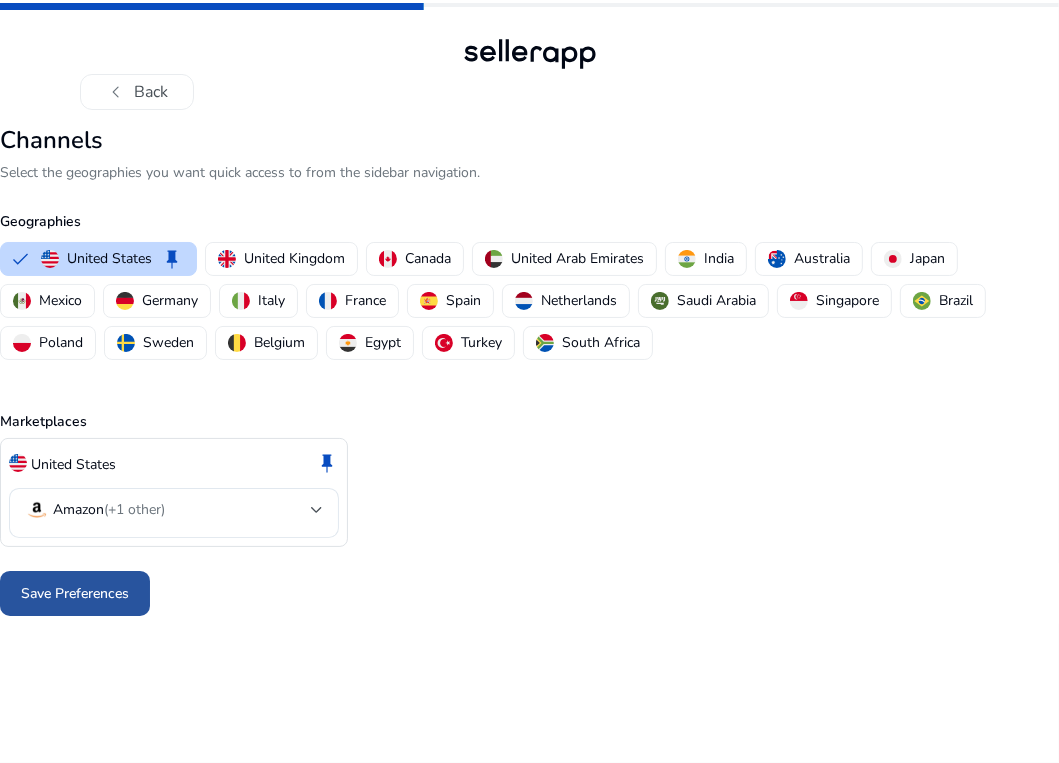 click on "Save Preferences" 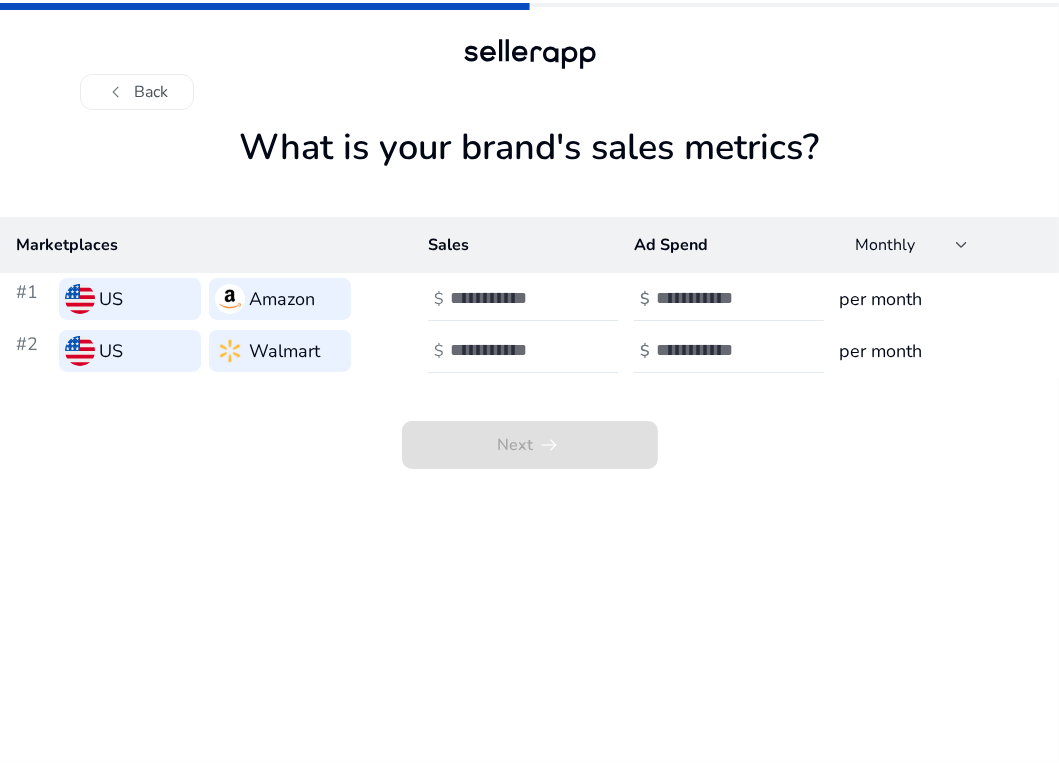click on "Next   arrow_right_alt" 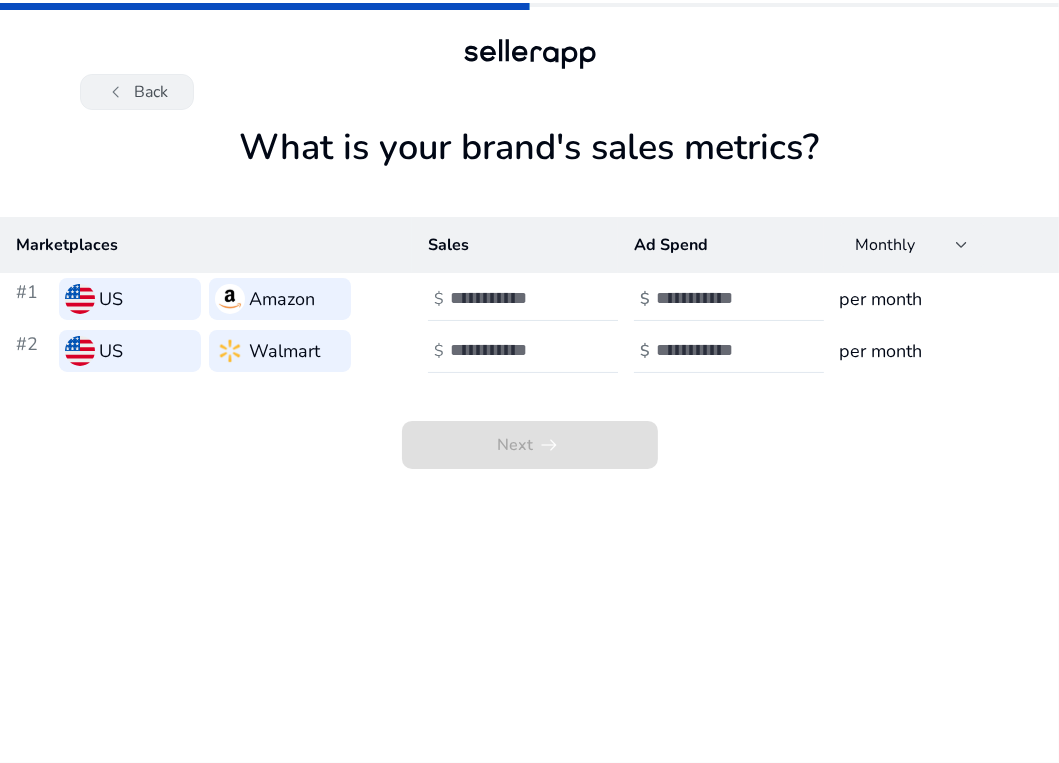 click on "chevron_left   Back" 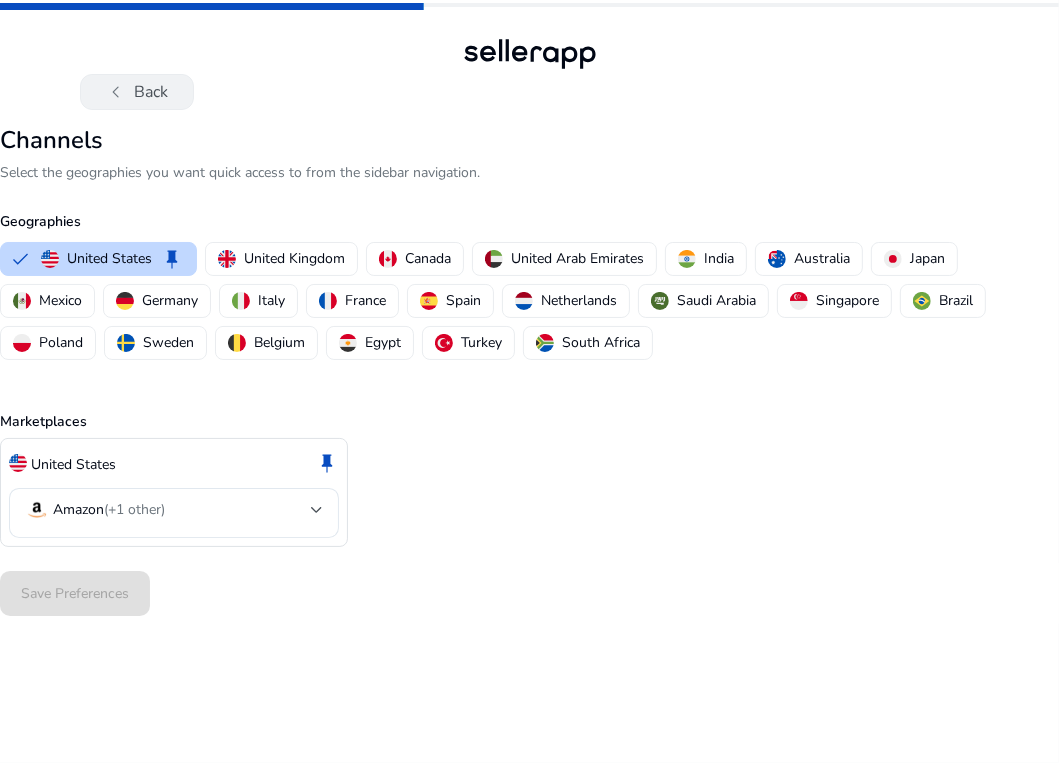 click on "chevron_left   Back" 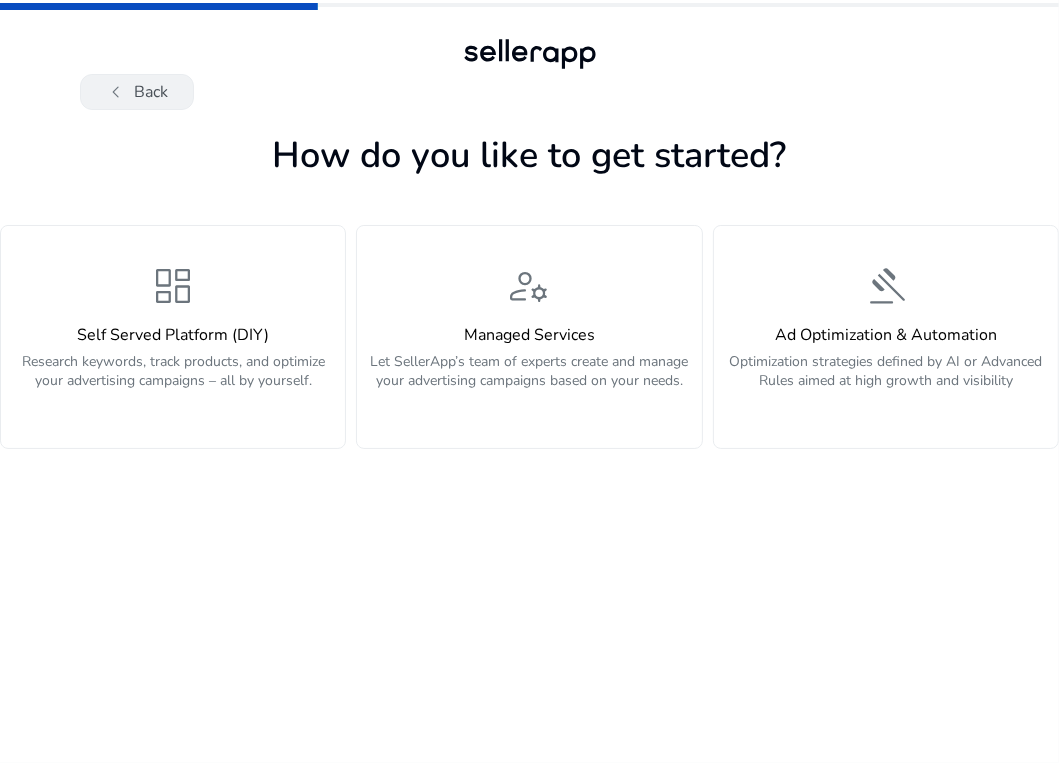 click on "chevron_left   Back" 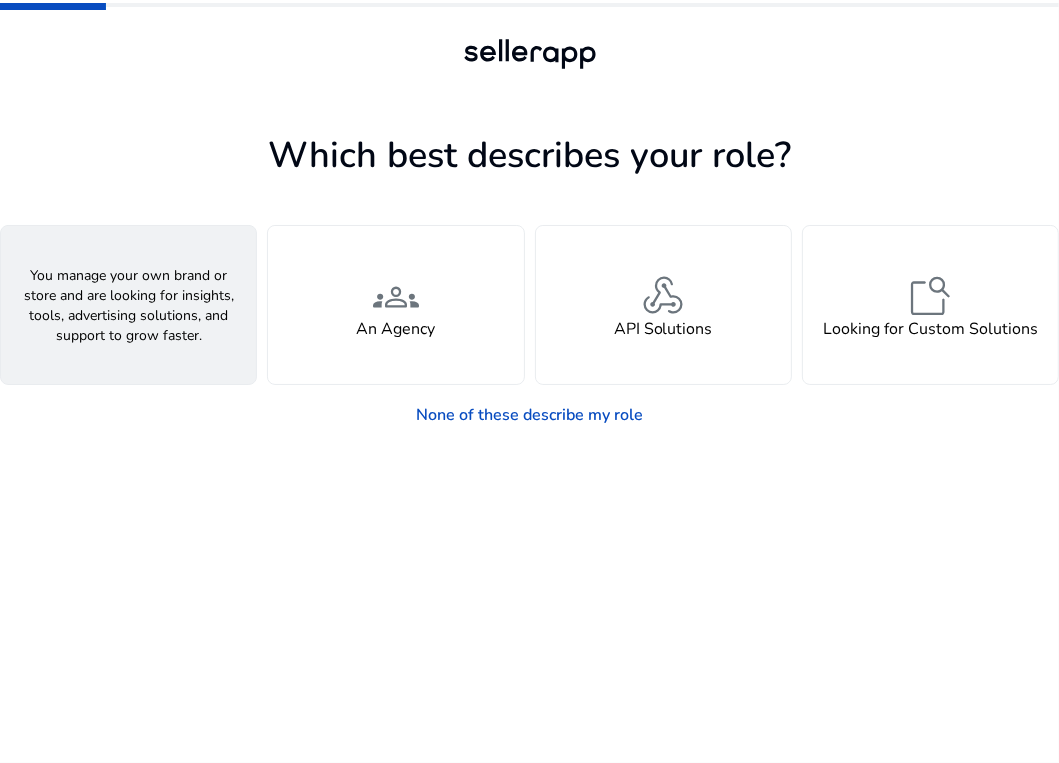 click on "person" 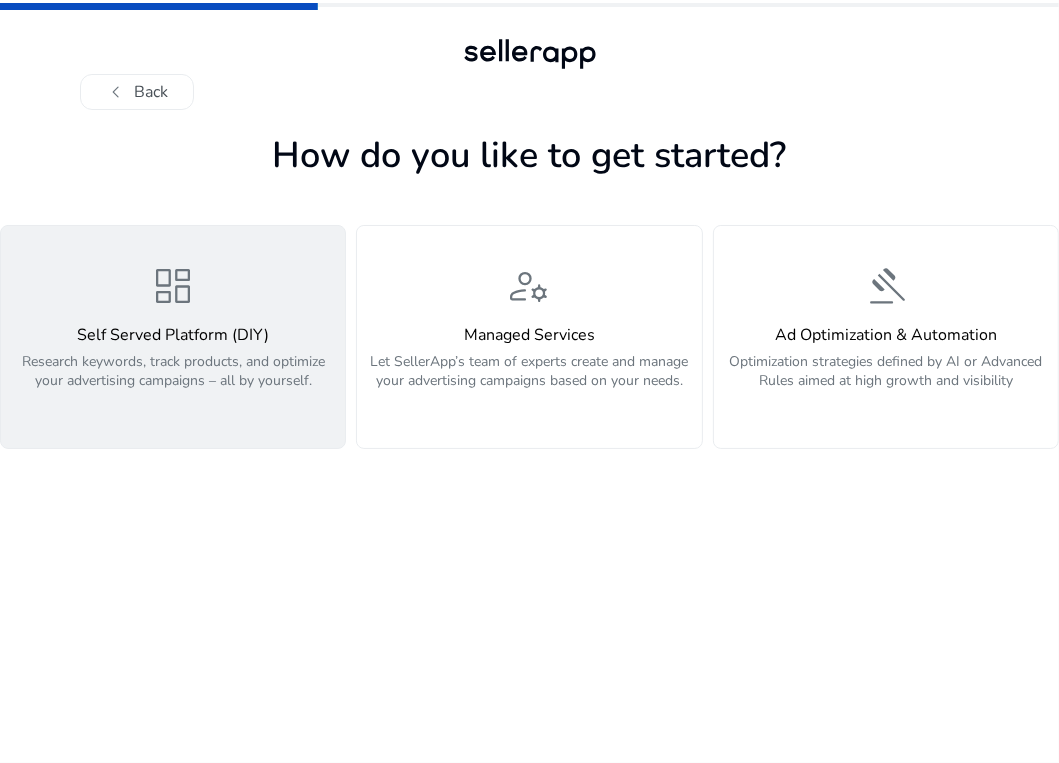 click on "Research keywords, track products, and optimize your advertising campaigns – all by yourself." 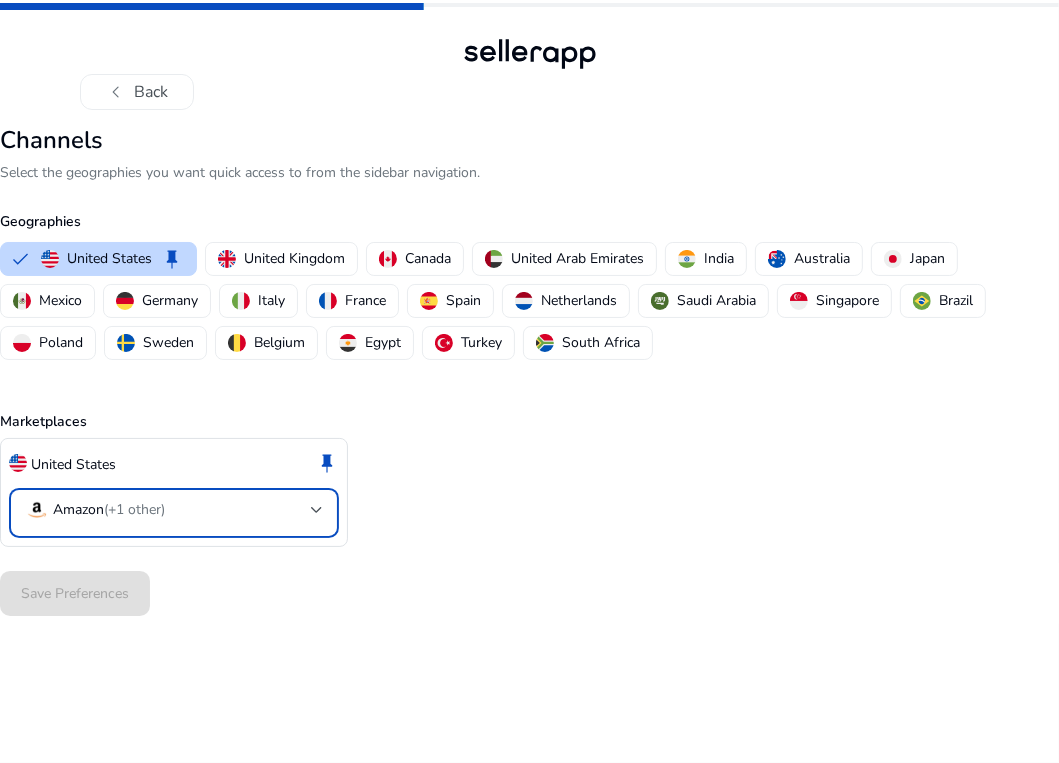 click on "Amazon   (+1 other)" at bounding box center (168, 510) 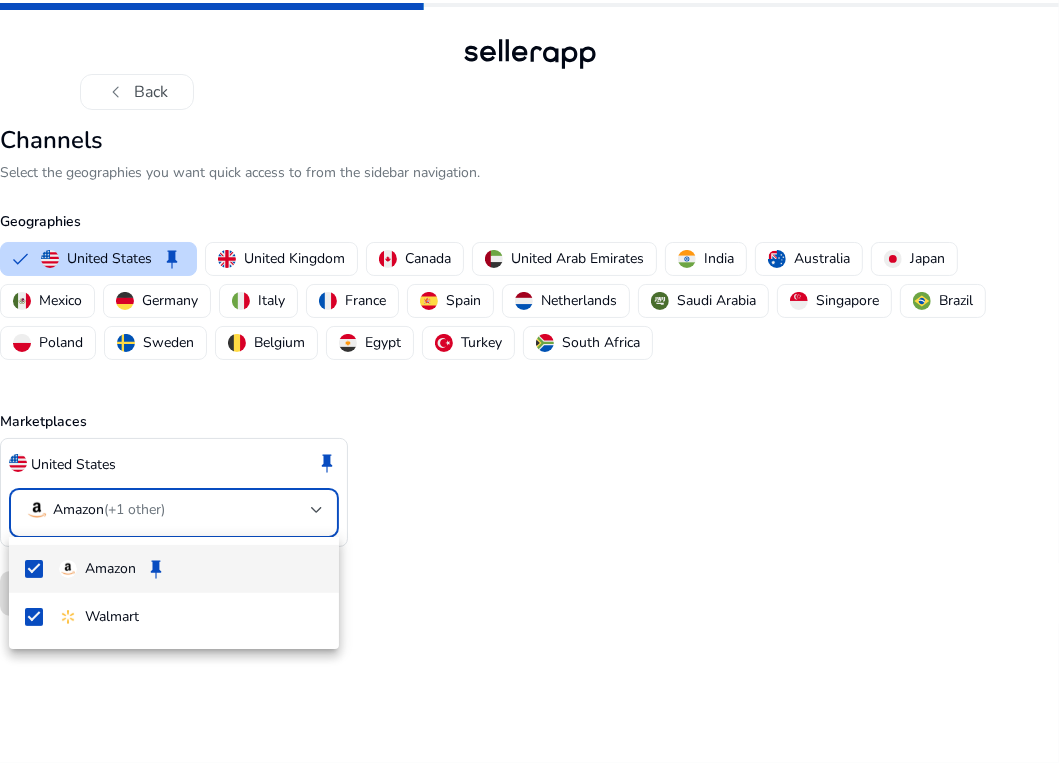 click at bounding box center [529, 381] 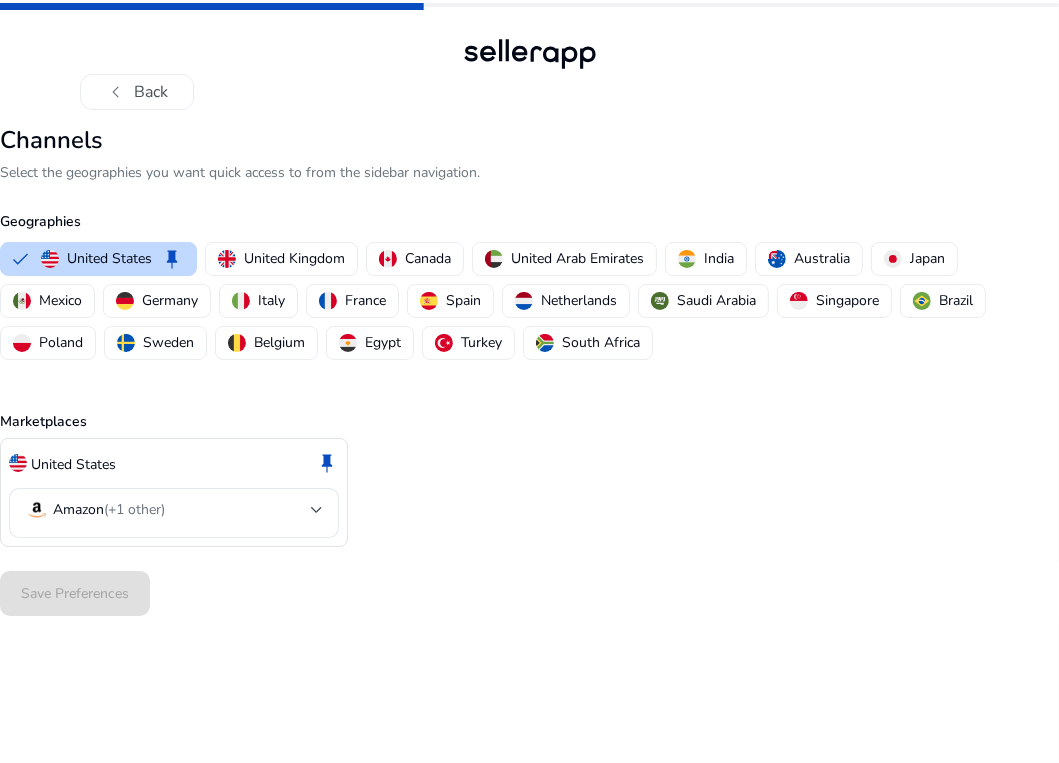 click on "Channels  Select the geographies you want quick access to from the sidebar navigation.  Geographies  [COUNTRY]   keep   United Kingdom   Canada   United Arab Emirates   India   Australia   Japan   Mexico   Germany   Italy   France   Spain   Netherlands   Saudi Arabia   Singapore   Brazil   Poland   Sweden   Belgium   Egypt   Turkey   South Africa  Marketplaces [COUNTRY]  keep   Amazon   (+1 other)   Save Preferences" 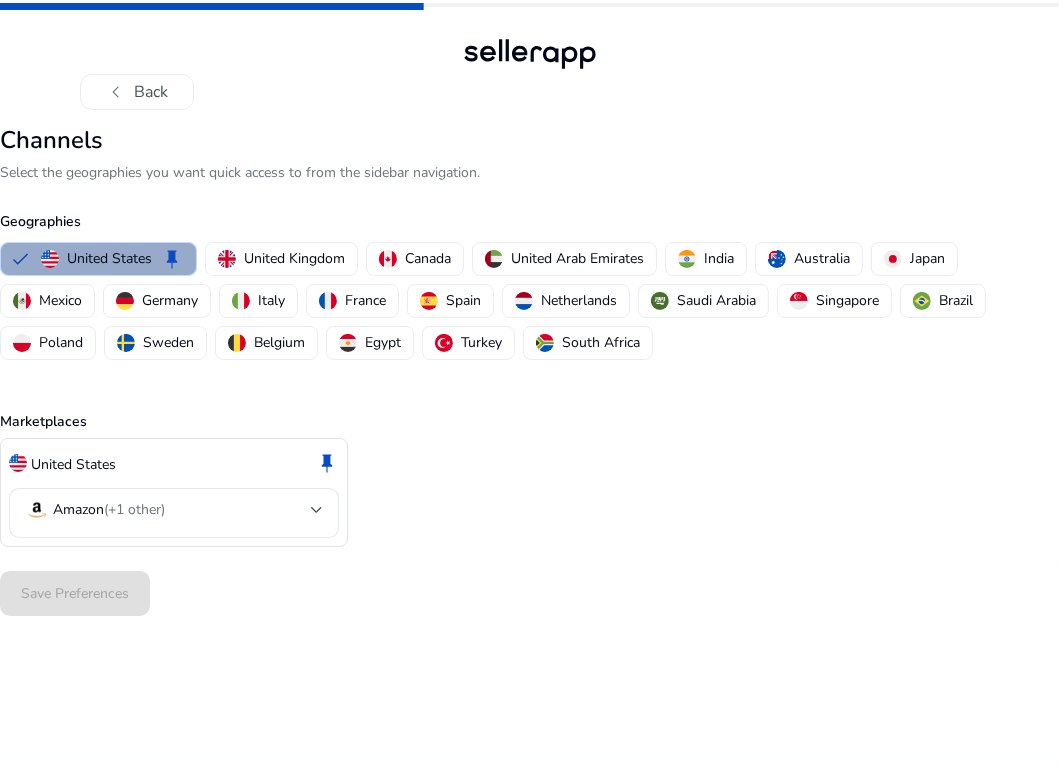 click on "United States" at bounding box center [109, 258] 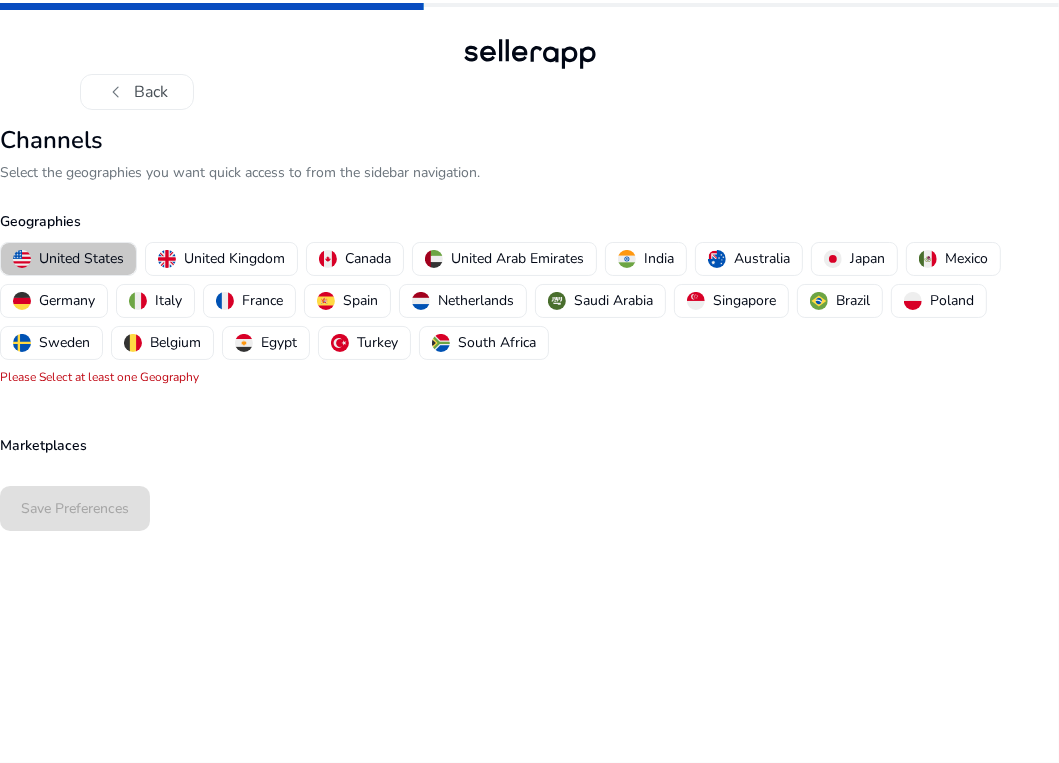 click on "United States" at bounding box center [81, 258] 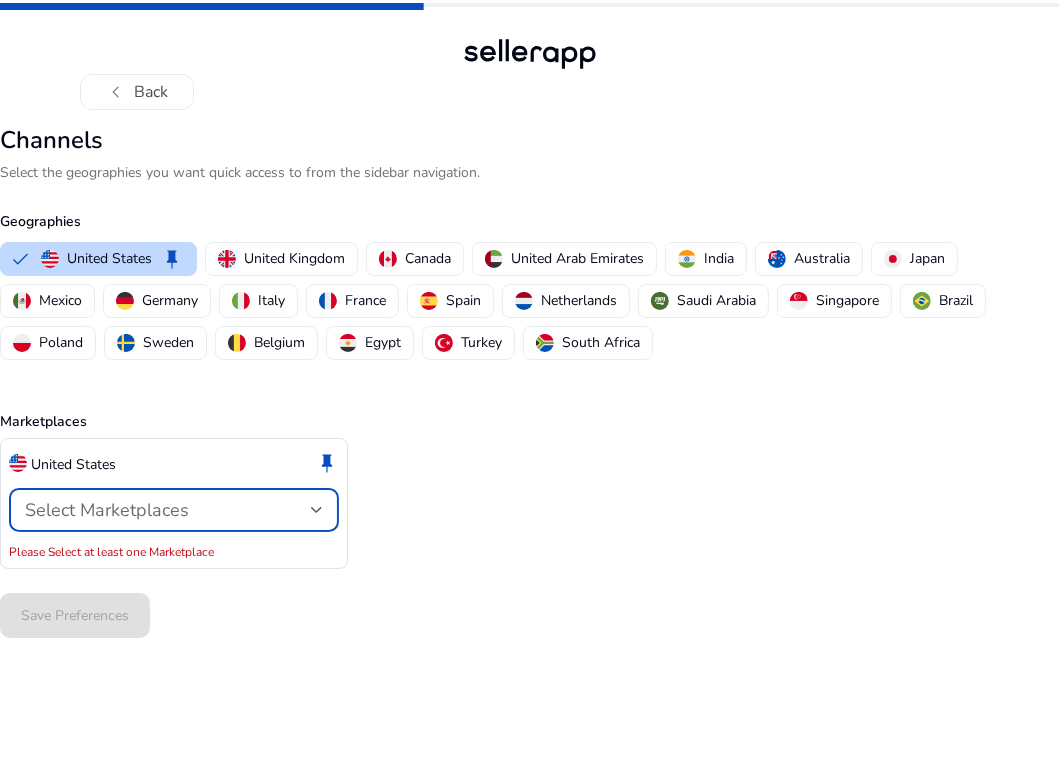 click on "Select Marketplaces" at bounding box center [107, 510] 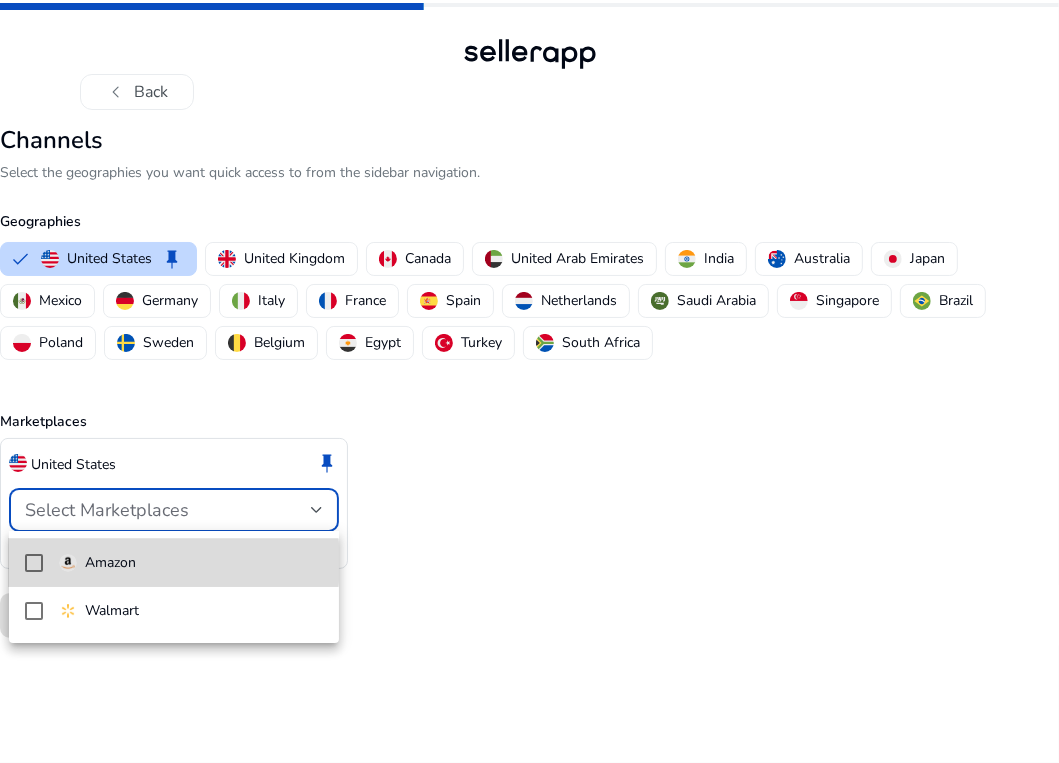 click on "Amazon" at bounding box center (110, 563) 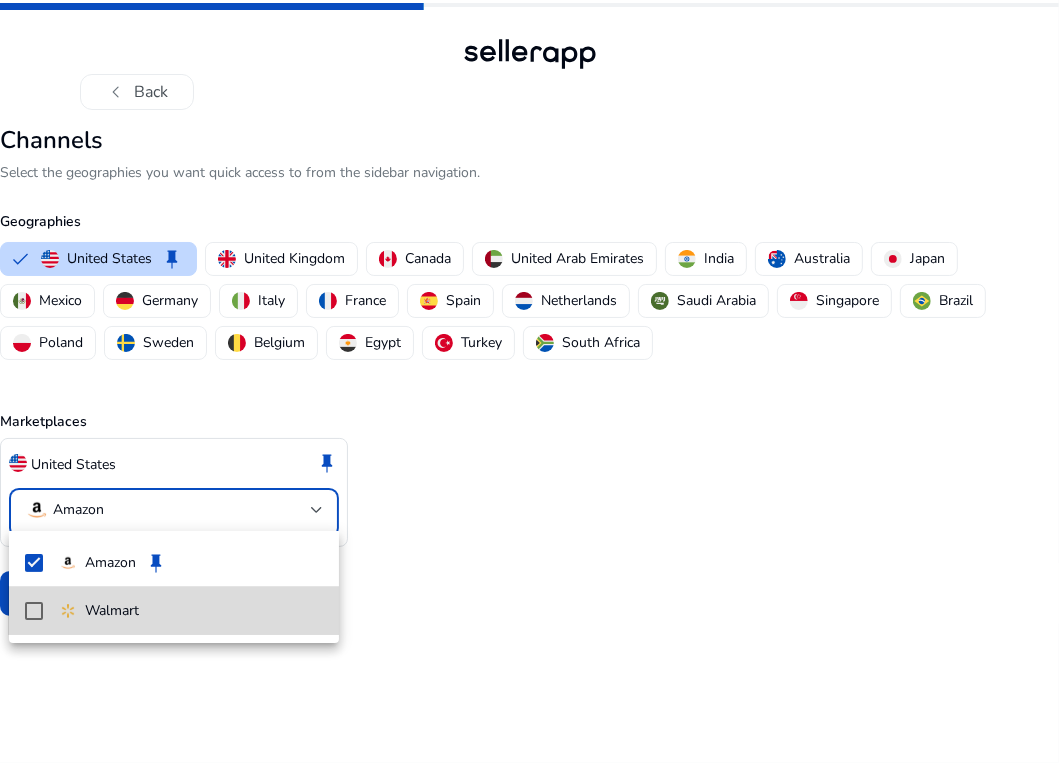 click on "Walmart" at bounding box center [112, 611] 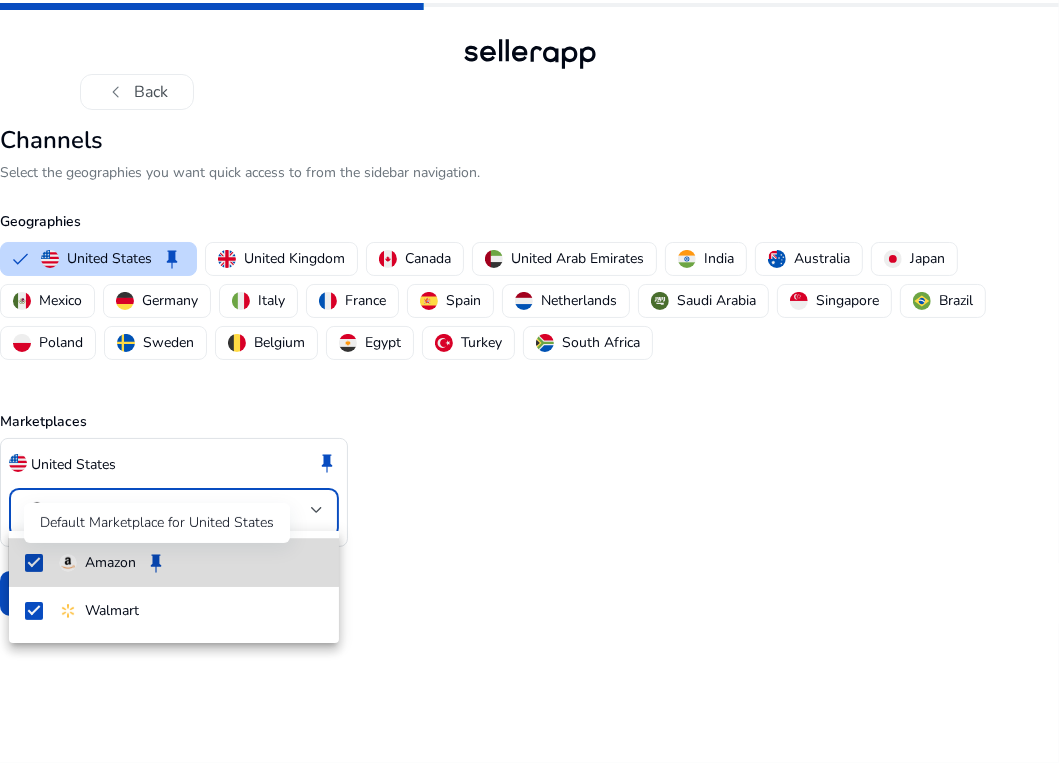 click on "keep" at bounding box center (156, 563) 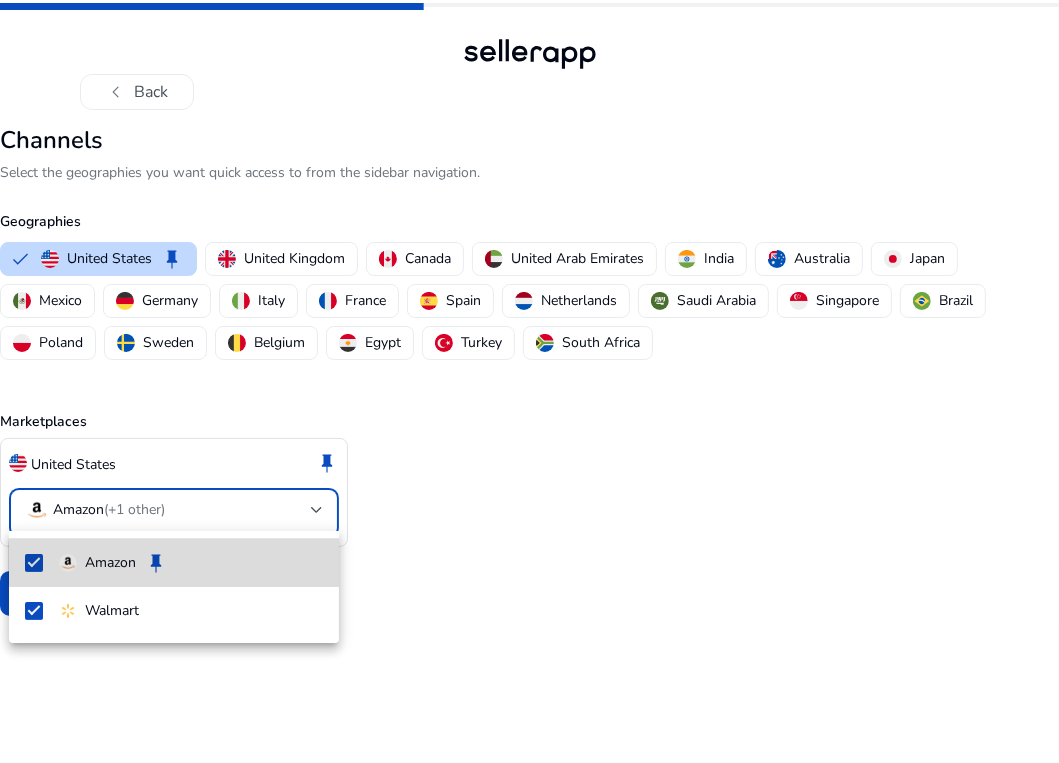 click on "Amazon   keep" at bounding box center [191, 563] 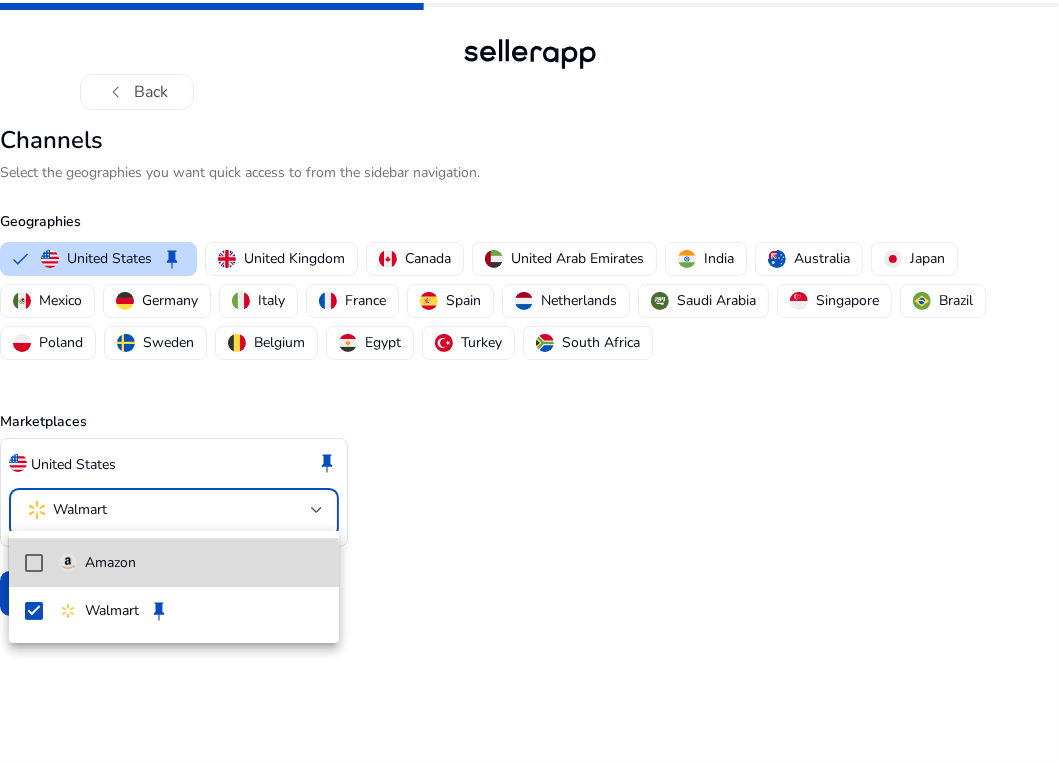 drag, startPoint x: 50, startPoint y: 567, endPoint x: 31, endPoint y: 564, distance: 19.235384 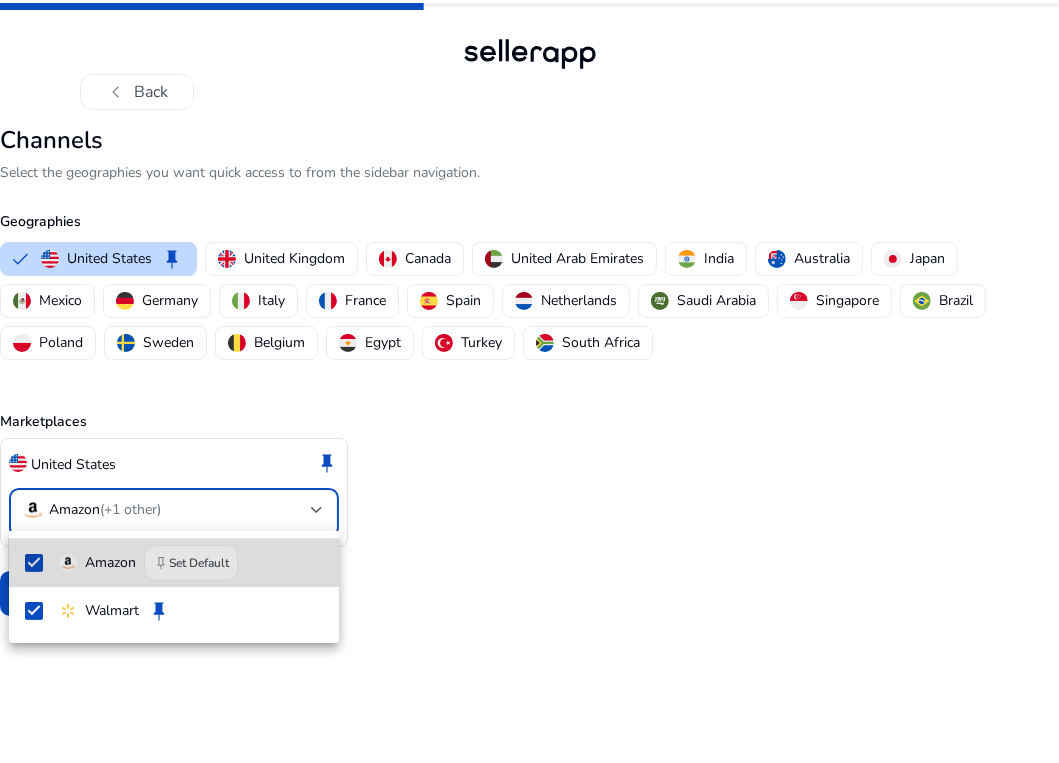 click at bounding box center (34, 563) 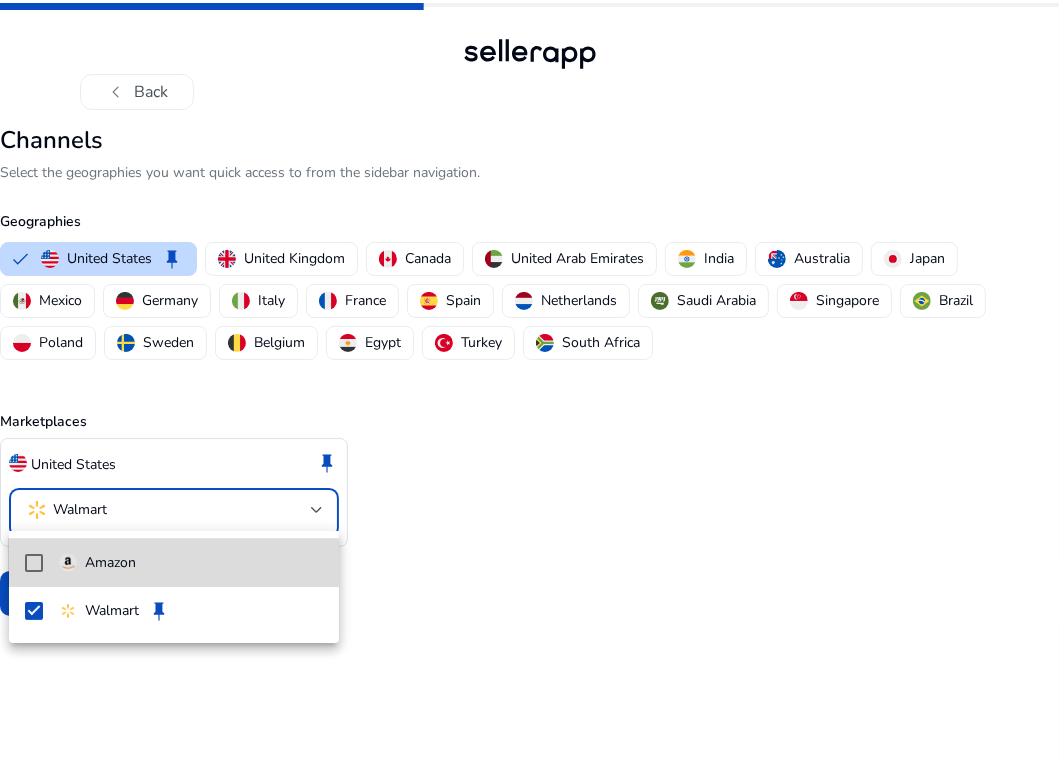 click at bounding box center [34, 563] 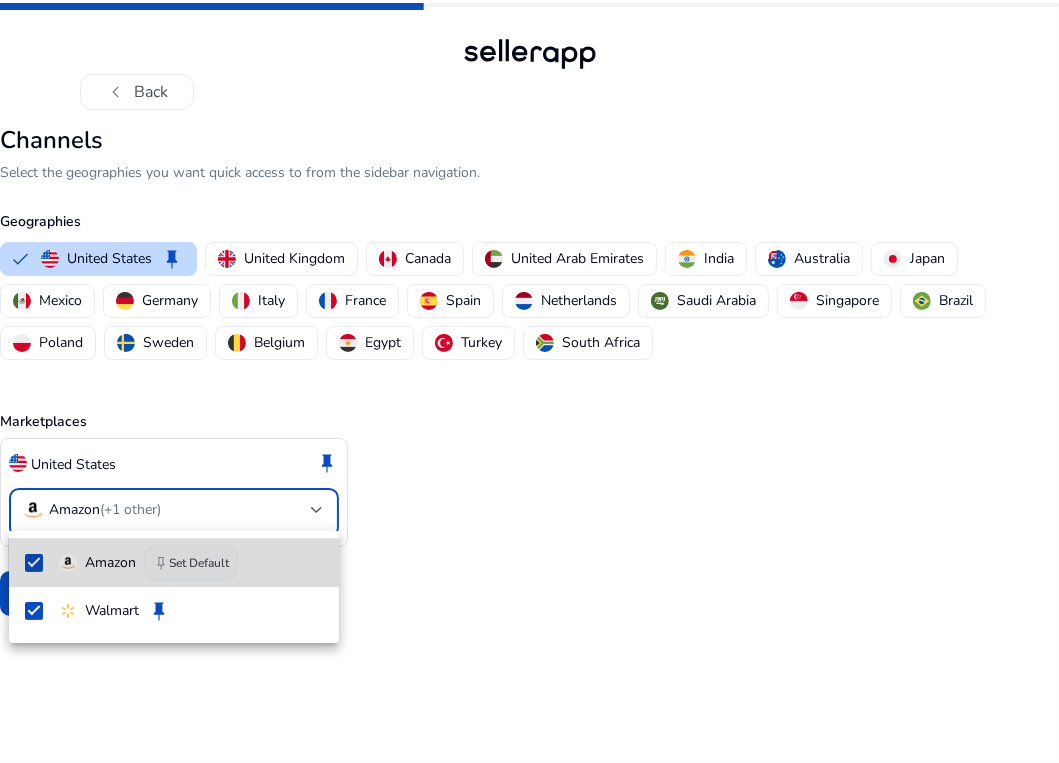 click on "keep   Set Default" at bounding box center (191, 563) 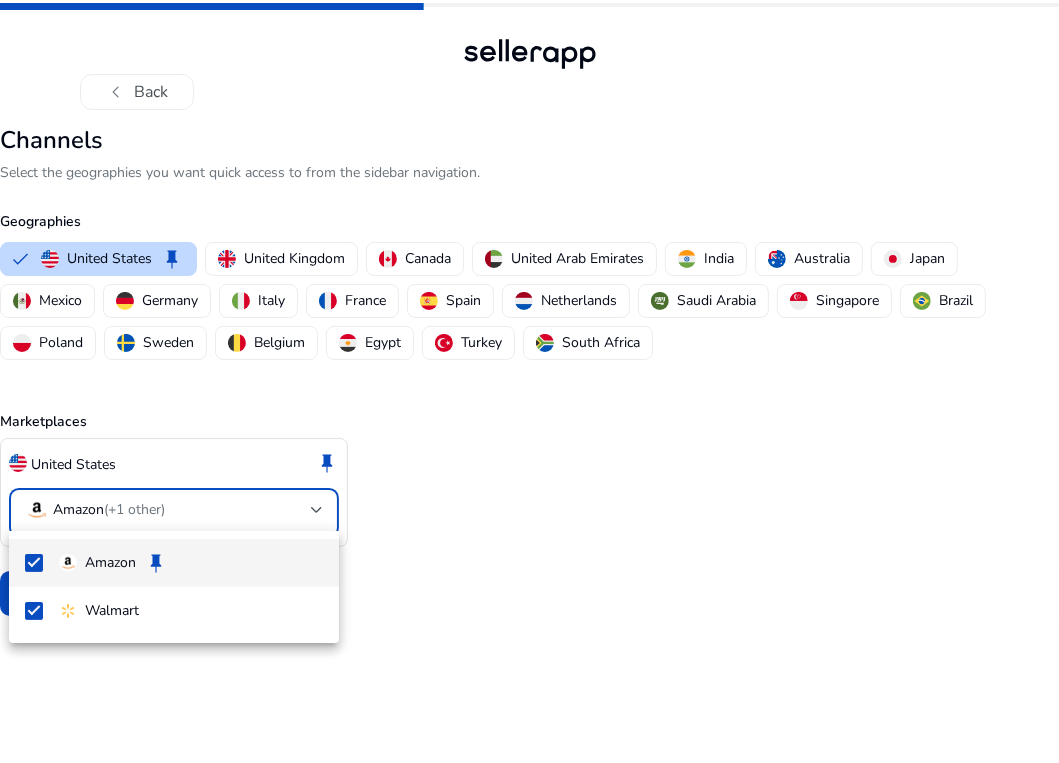click at bounding box center (529, 381) 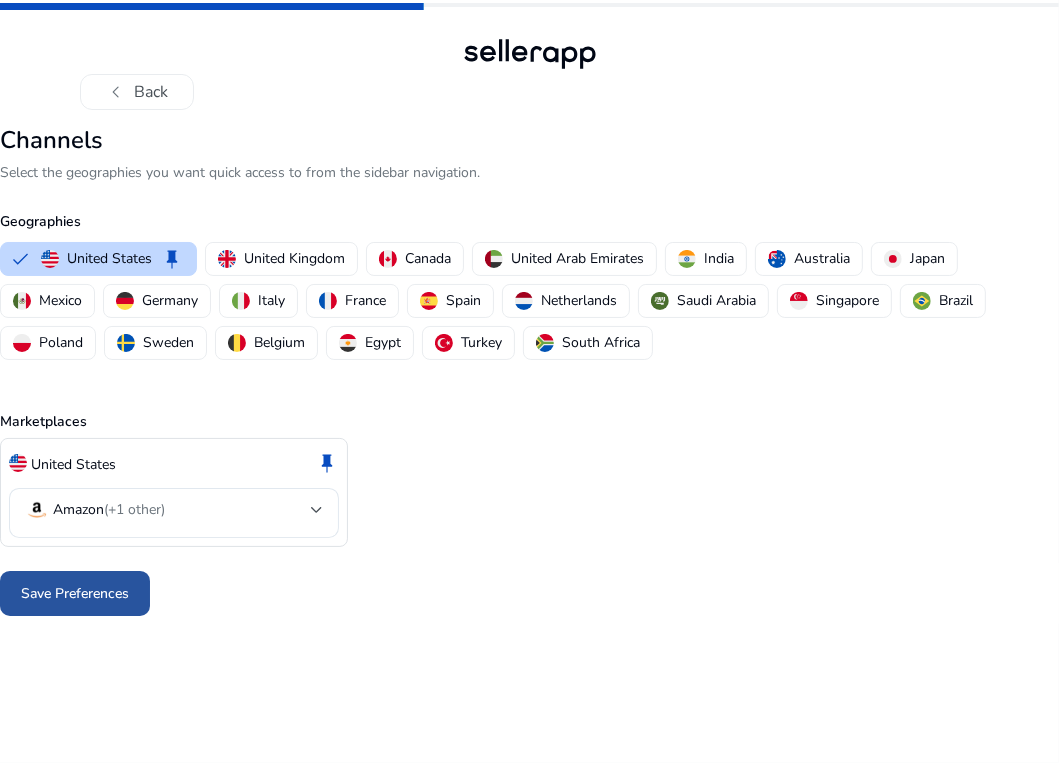 click on "Save Preferences" 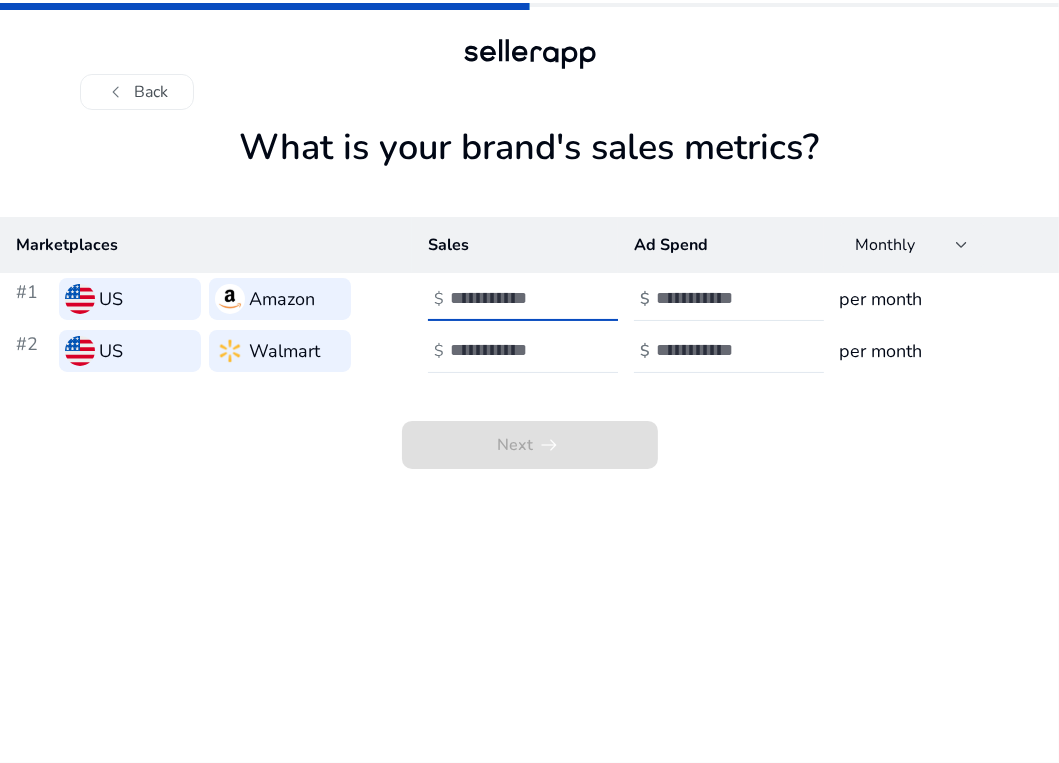 click at bounding box center (517, 298) 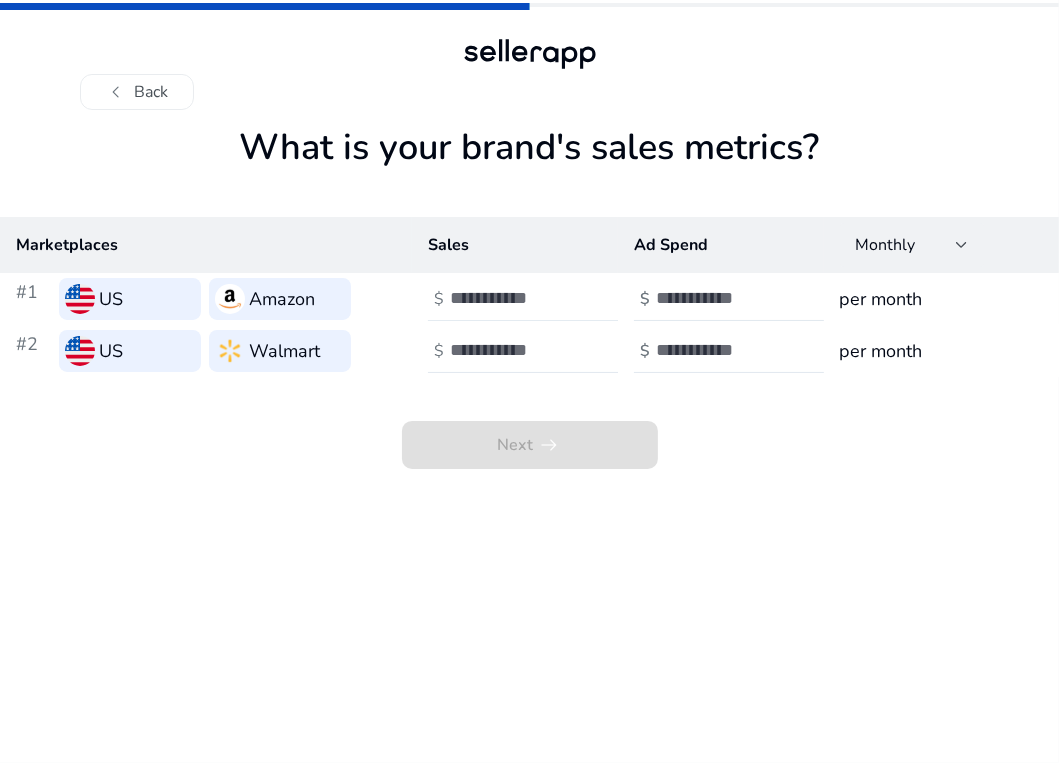 drag, startPoint x: 475, startPoint y: 313, endPoint x: 494, endPoint y: 285, distance: 33.83785 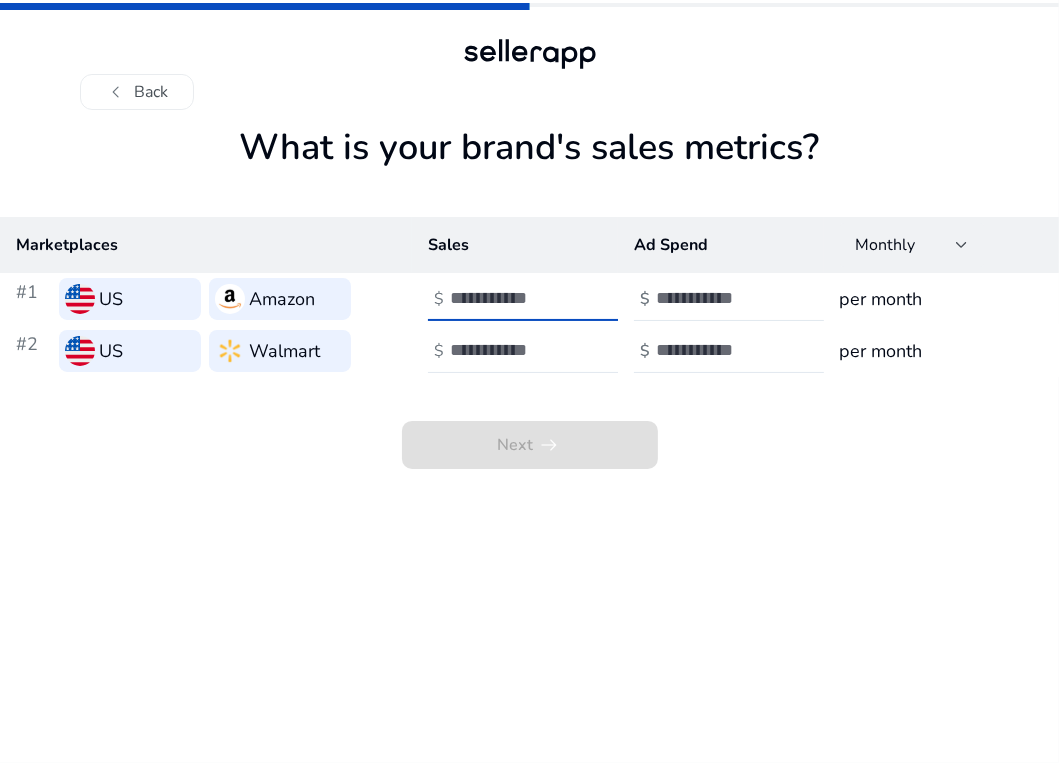 click at bounding box center (517, 298) 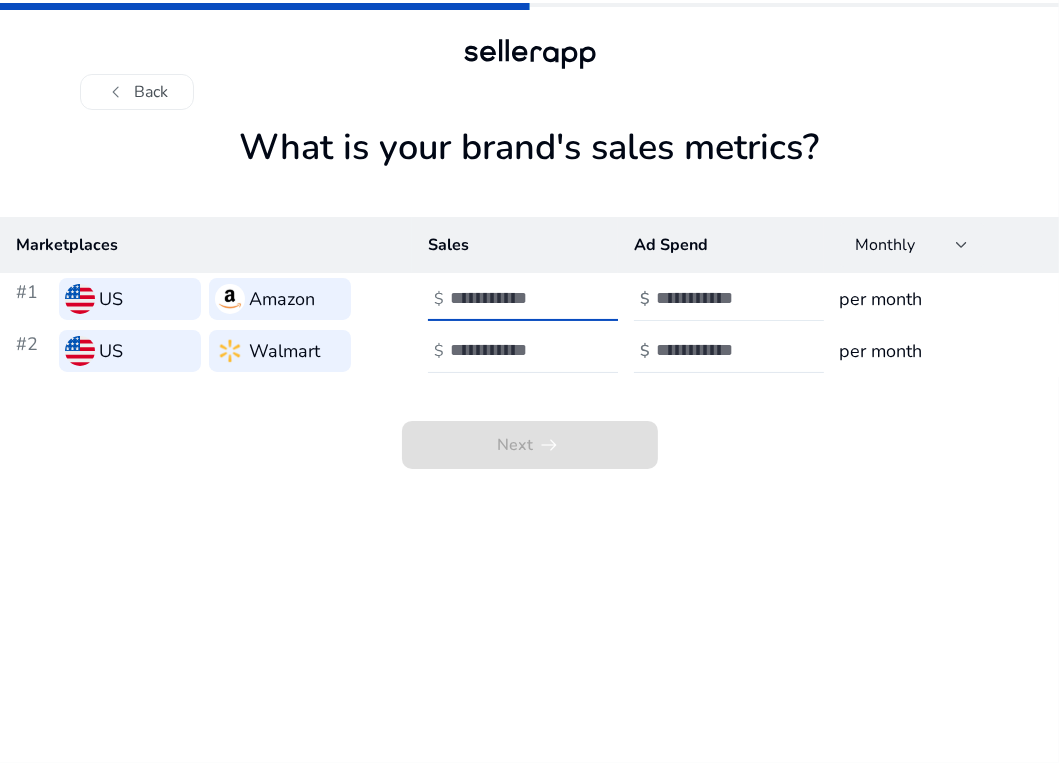 click on "*" at bounding box center (723, 298) 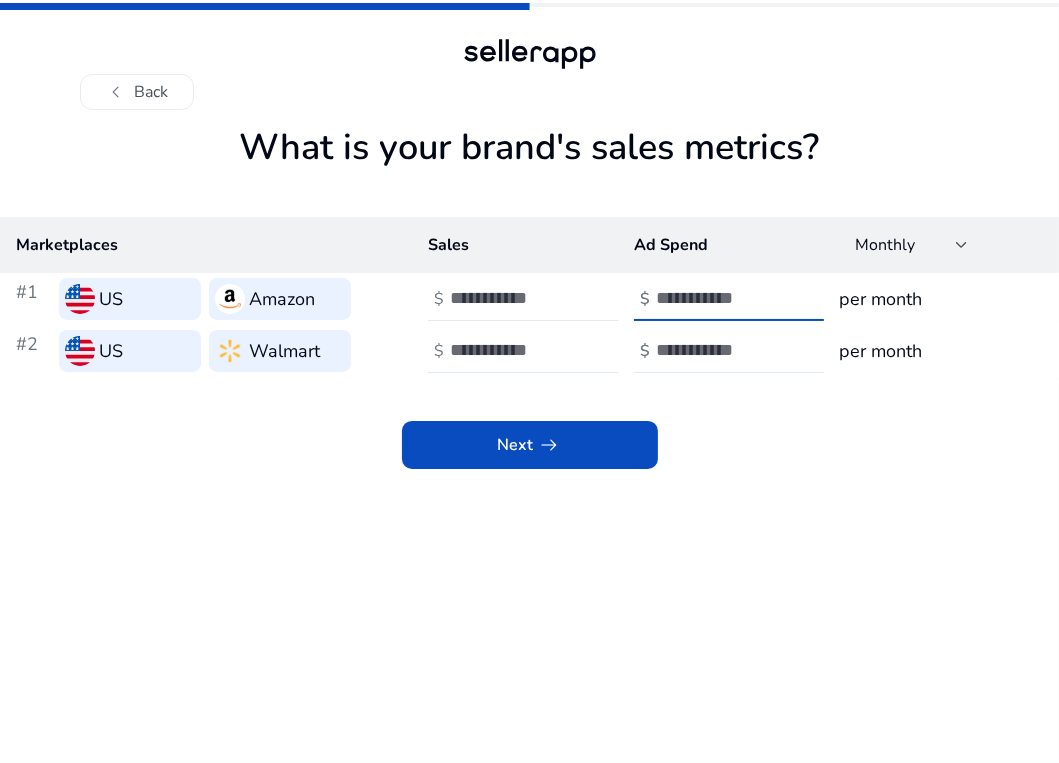 click on "*" at bounding box center (723, 298) 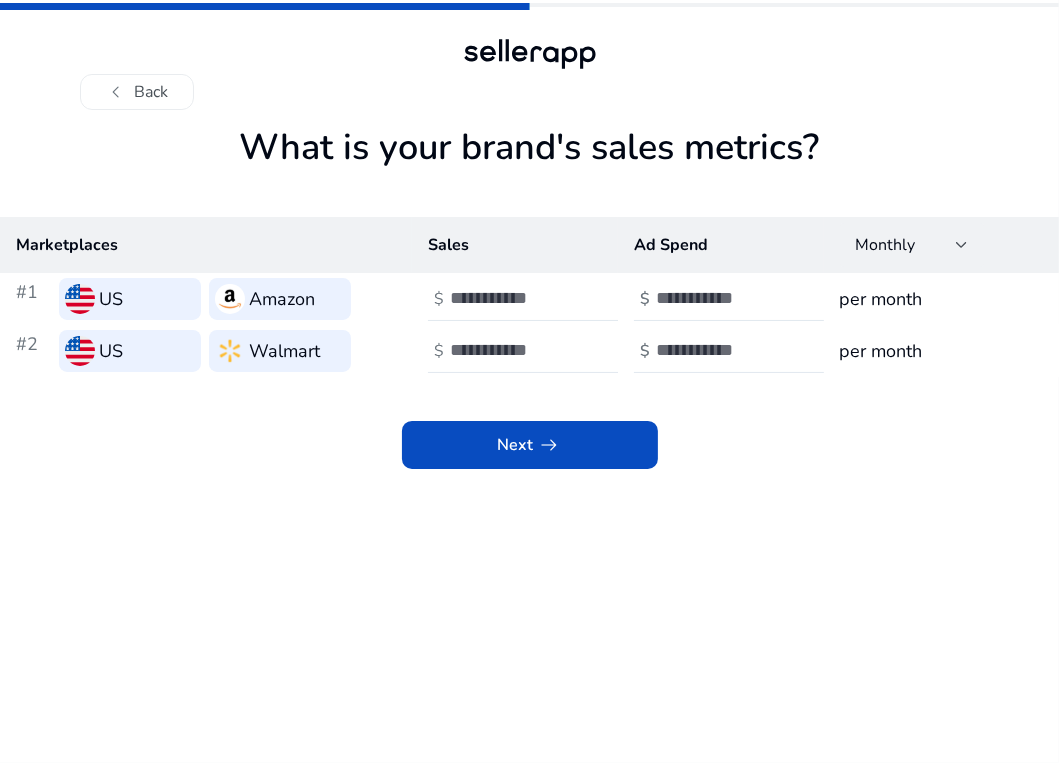 click on "per month" 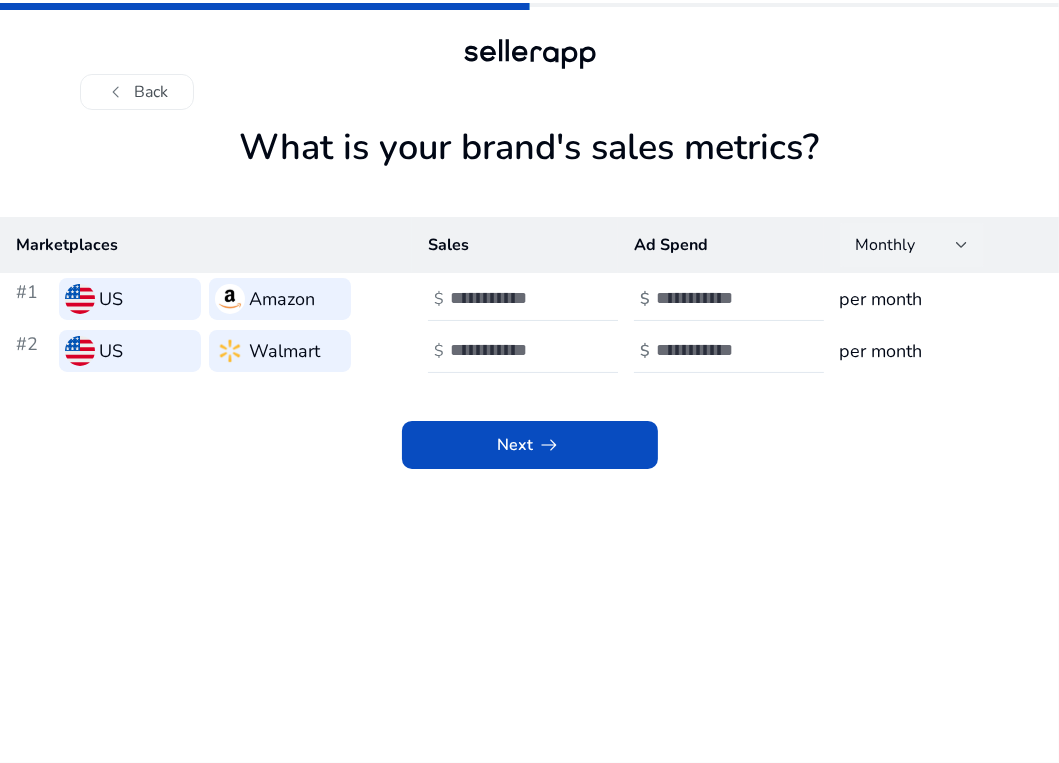 click on "Monthly" at bounding box center (906, 245) 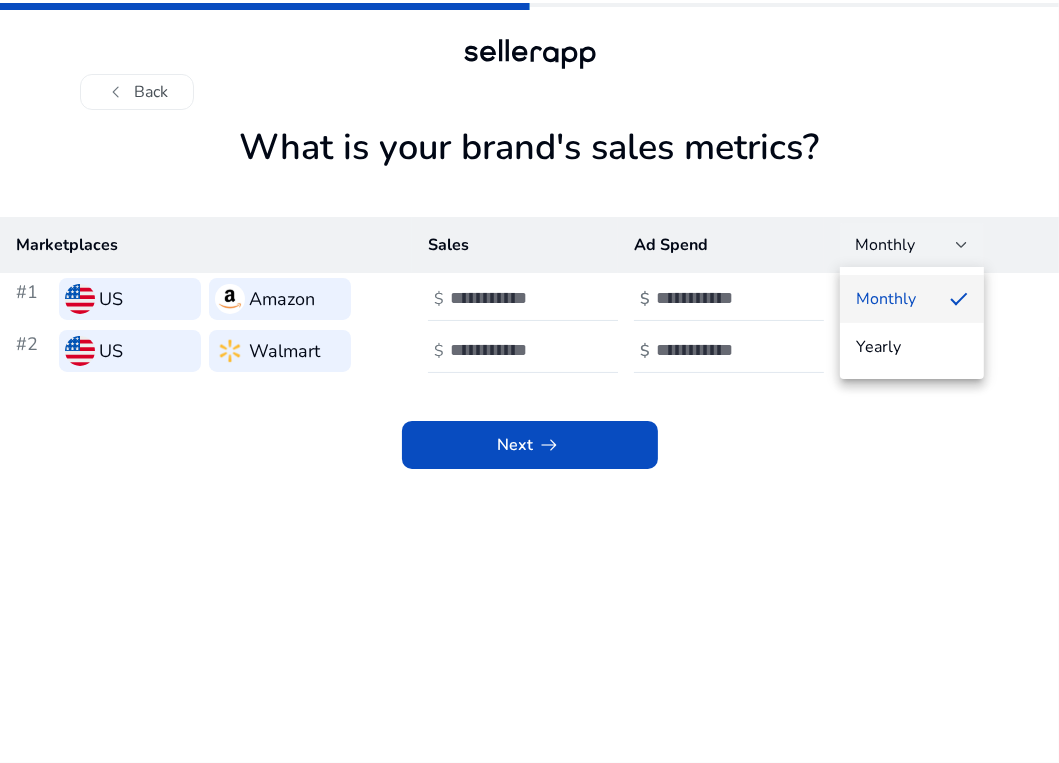 click at bounding box center [529, 381] 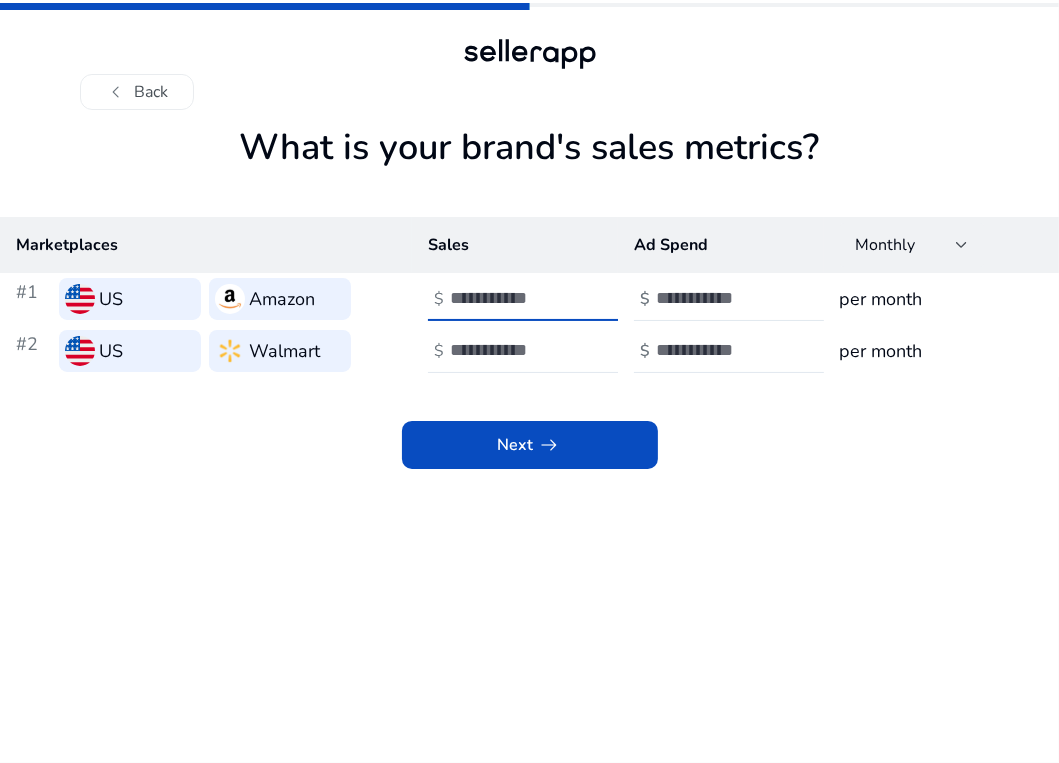 click on "**" at bounding box center (517, 298) 